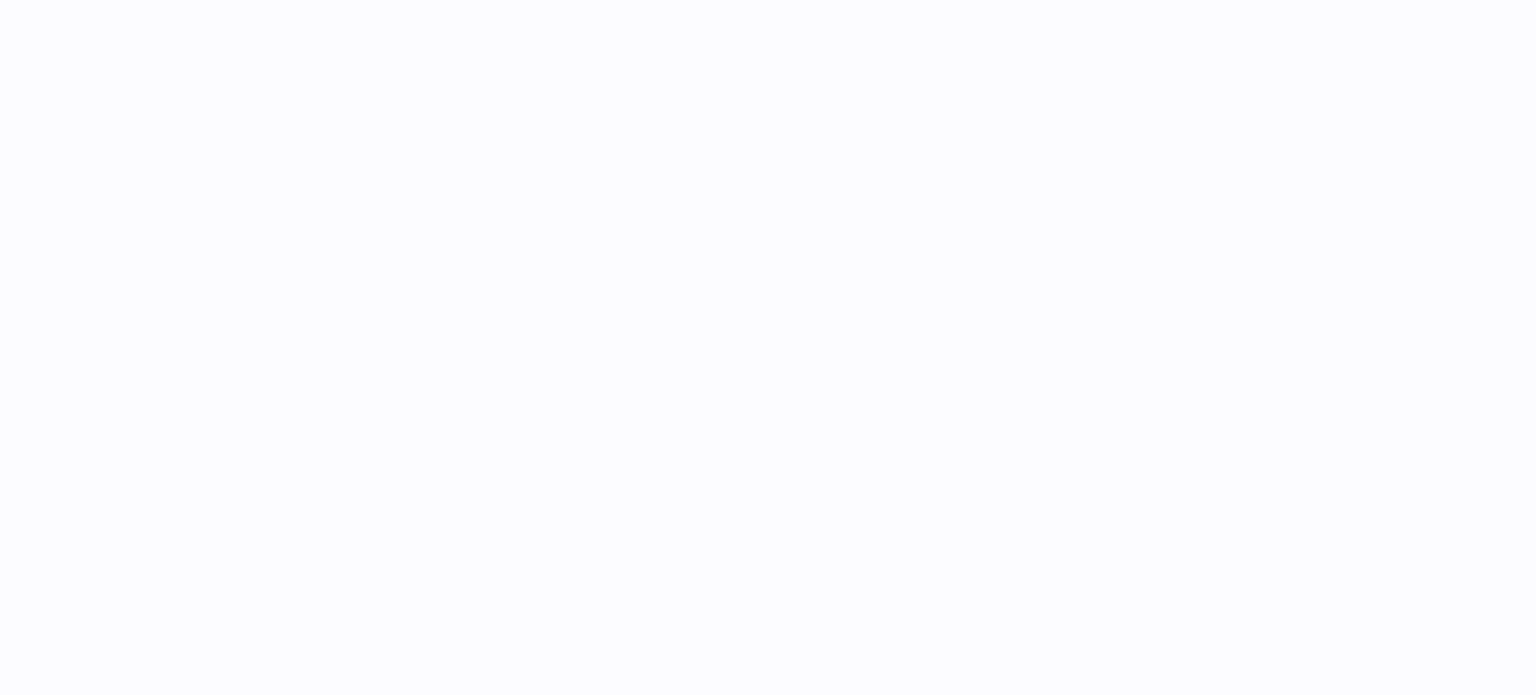 scroll, scrollTop: 0, scrollLeft: 0, axis: both 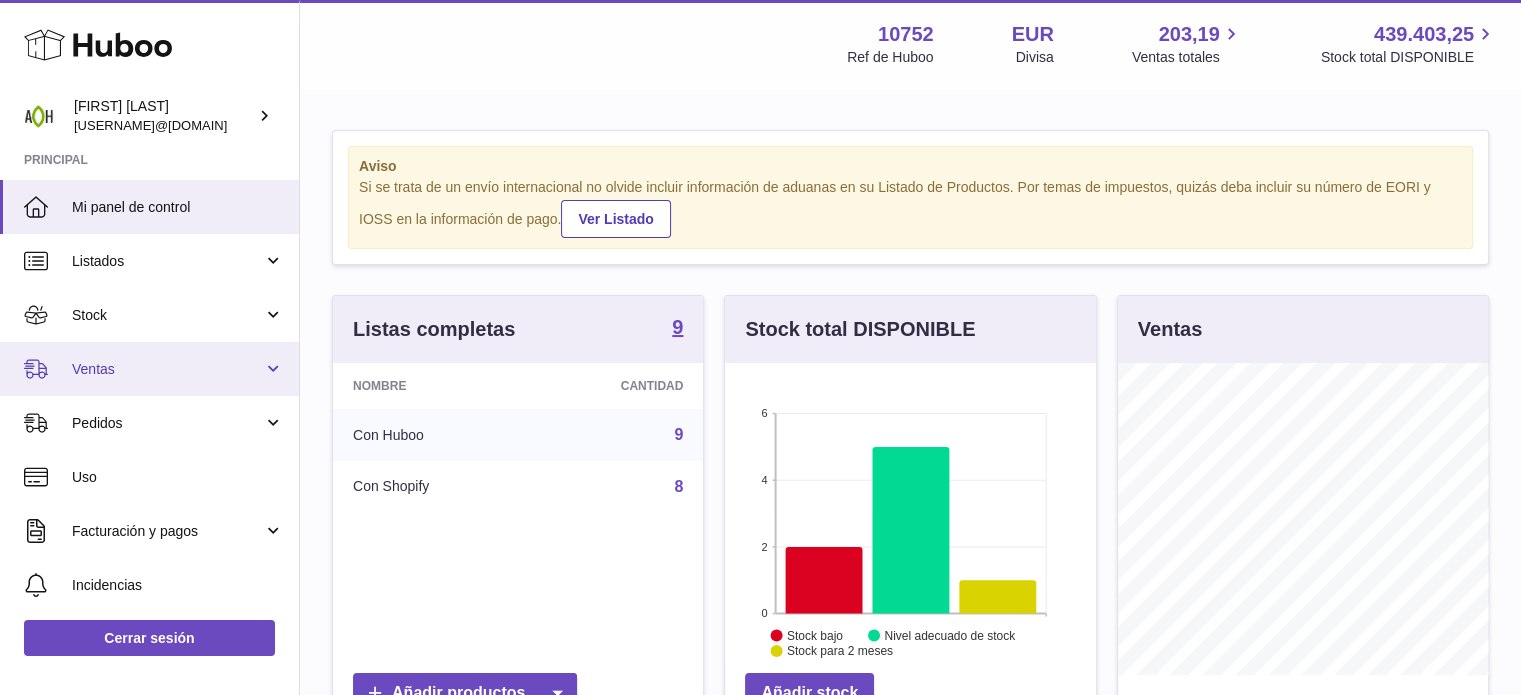 click on "Ventas" at bounding box center [149, 369] 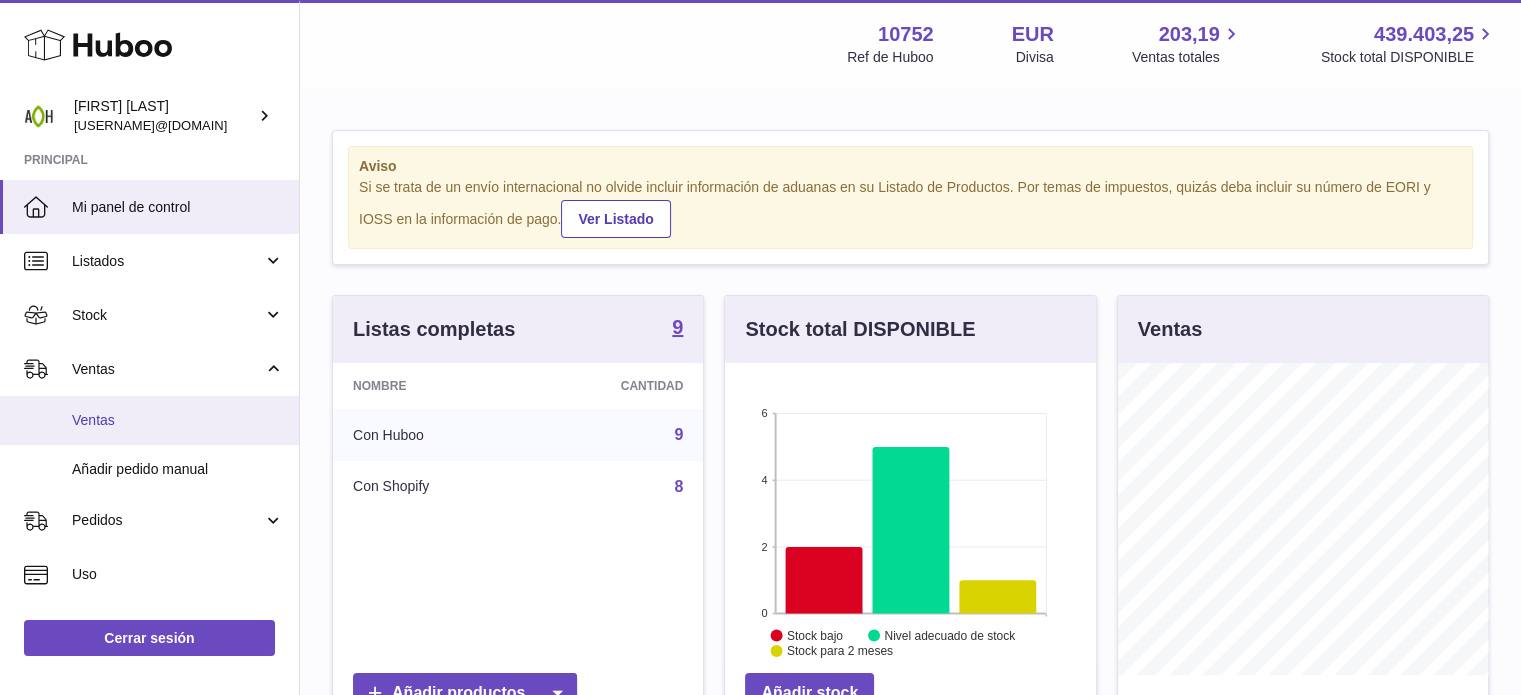click on "Ventas" at bounding box center (178, 420) 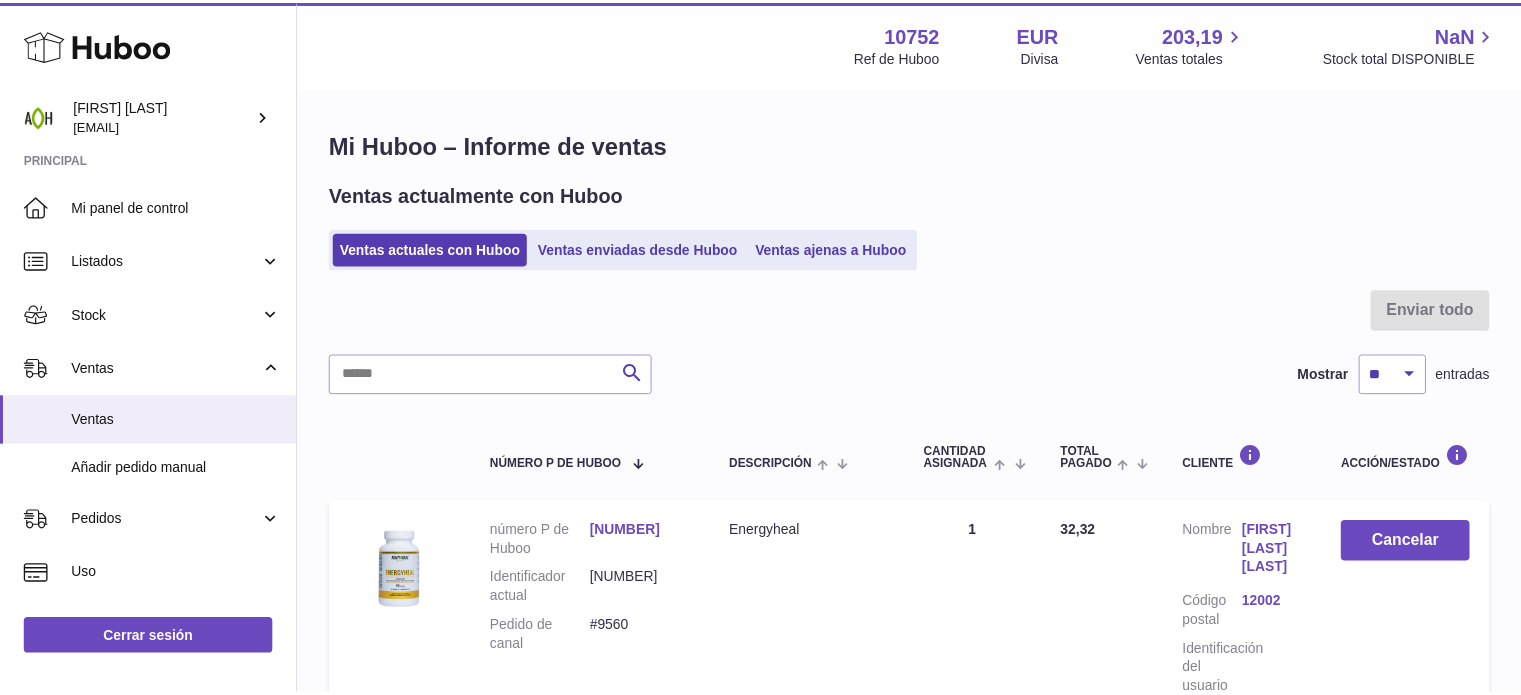 scroll, scrollTop: 0, scrollLeft: 0, axis: both 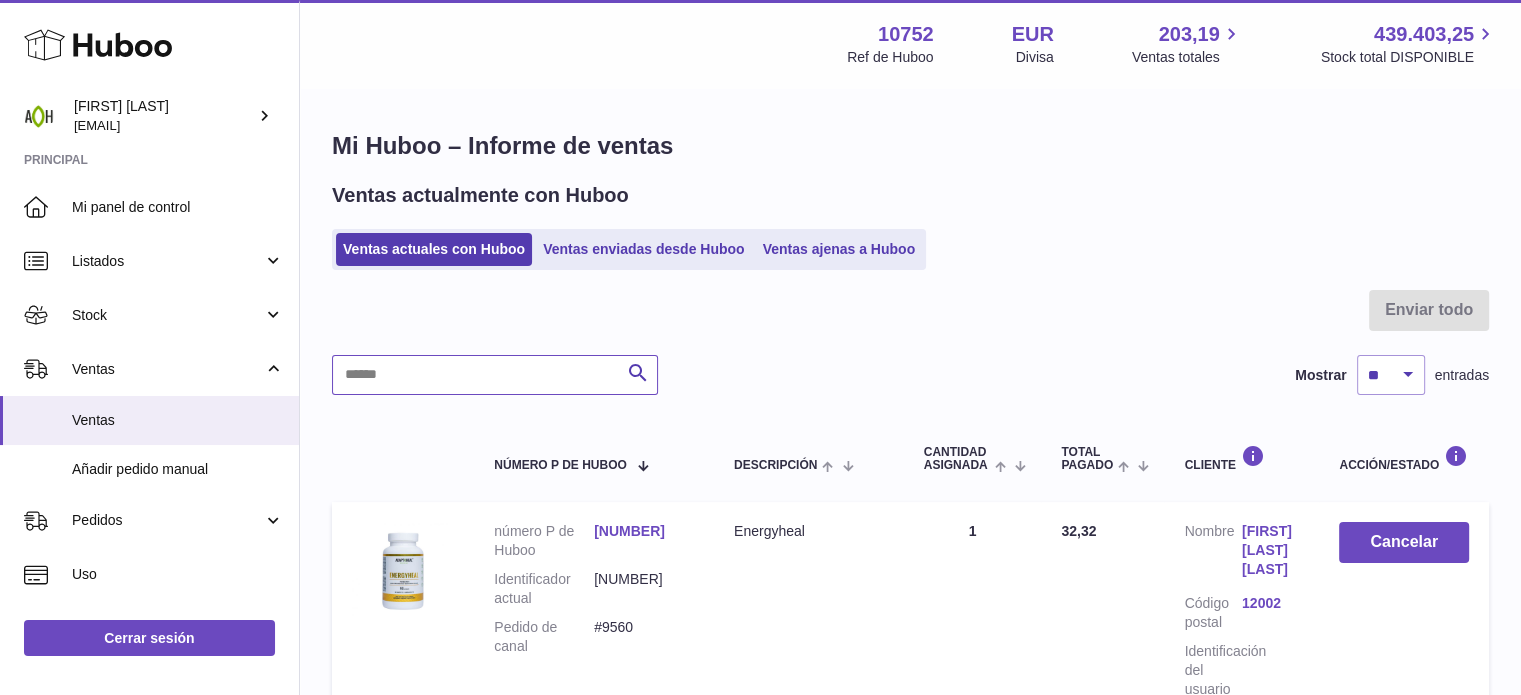 click at bounding box center [495, 375] 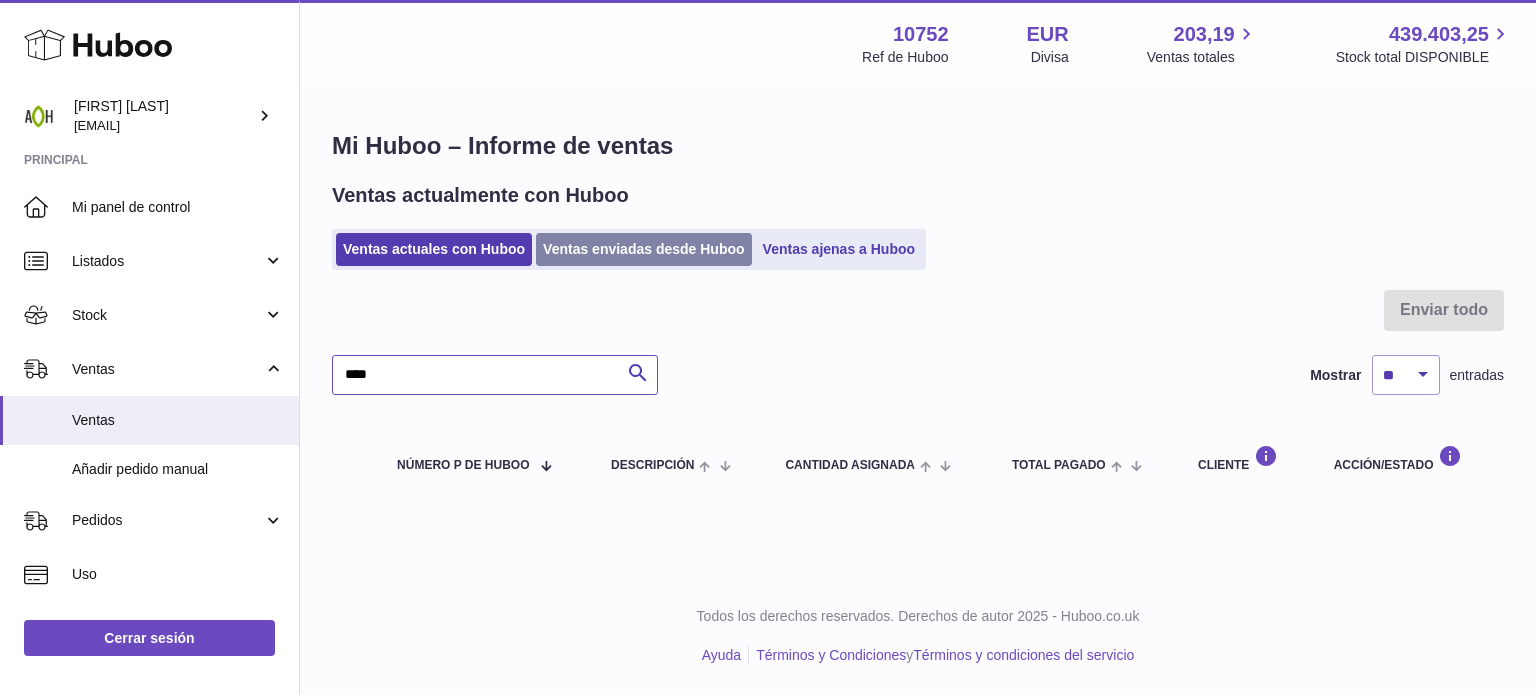 type on "****" 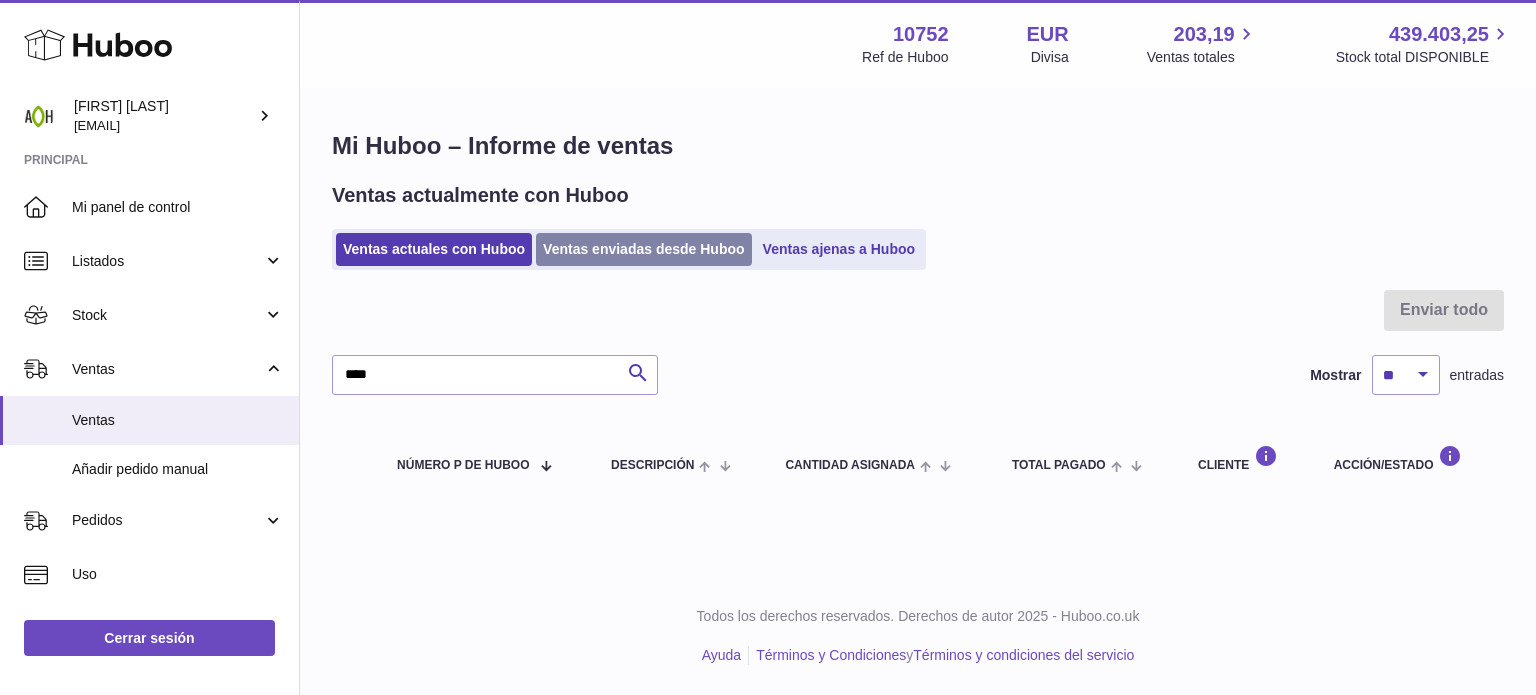 click on "Ventas enviadas desde Huboo" at bounding box center (644, 249) 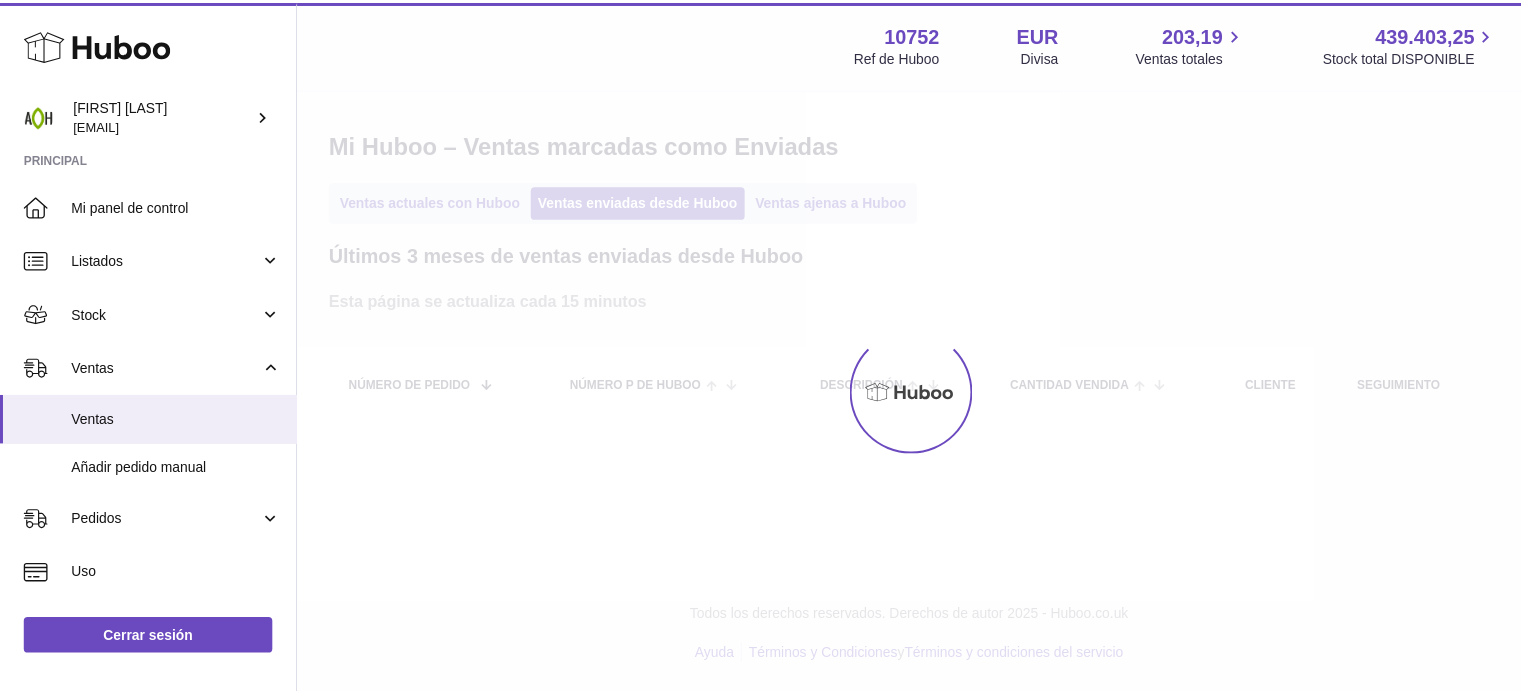 scroll, scrollTop: 0, scrollLeft: 0, axis: both 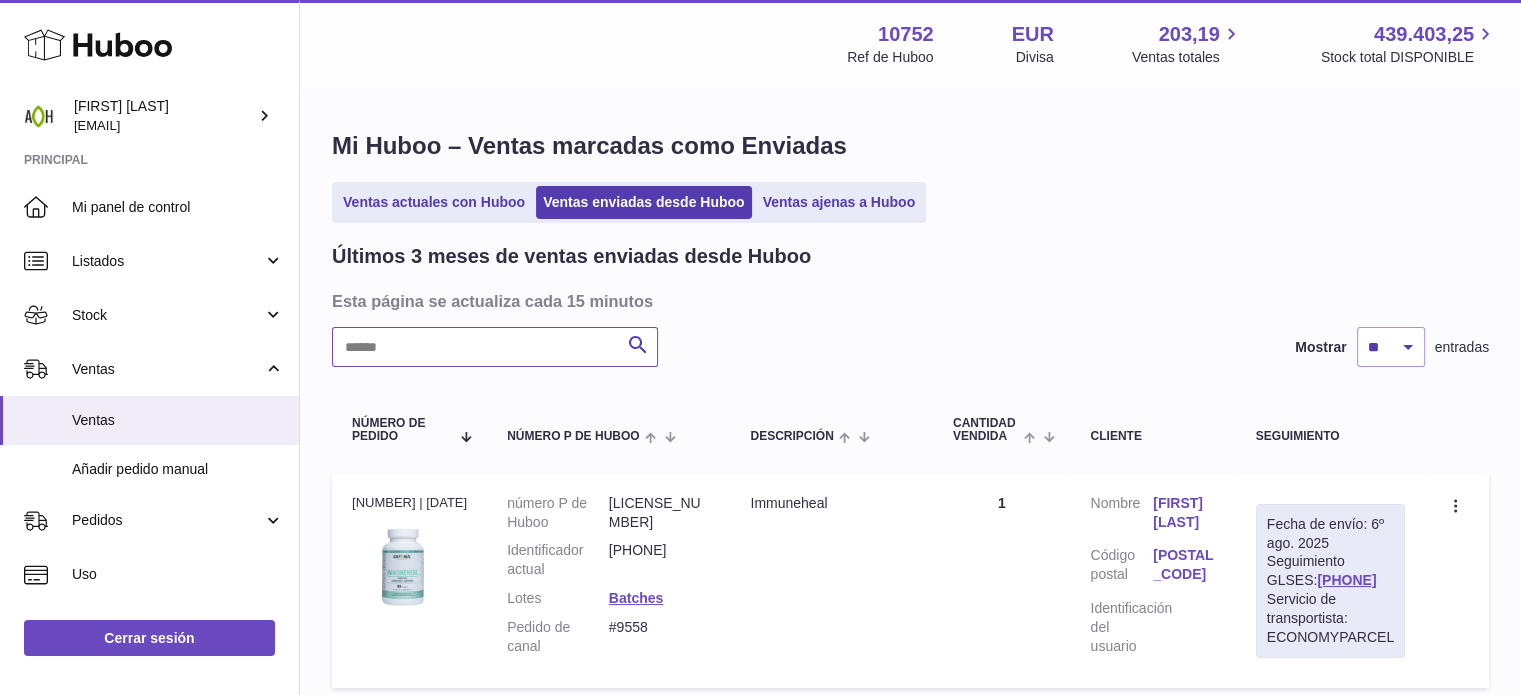 click at bounding box center (495, 347) 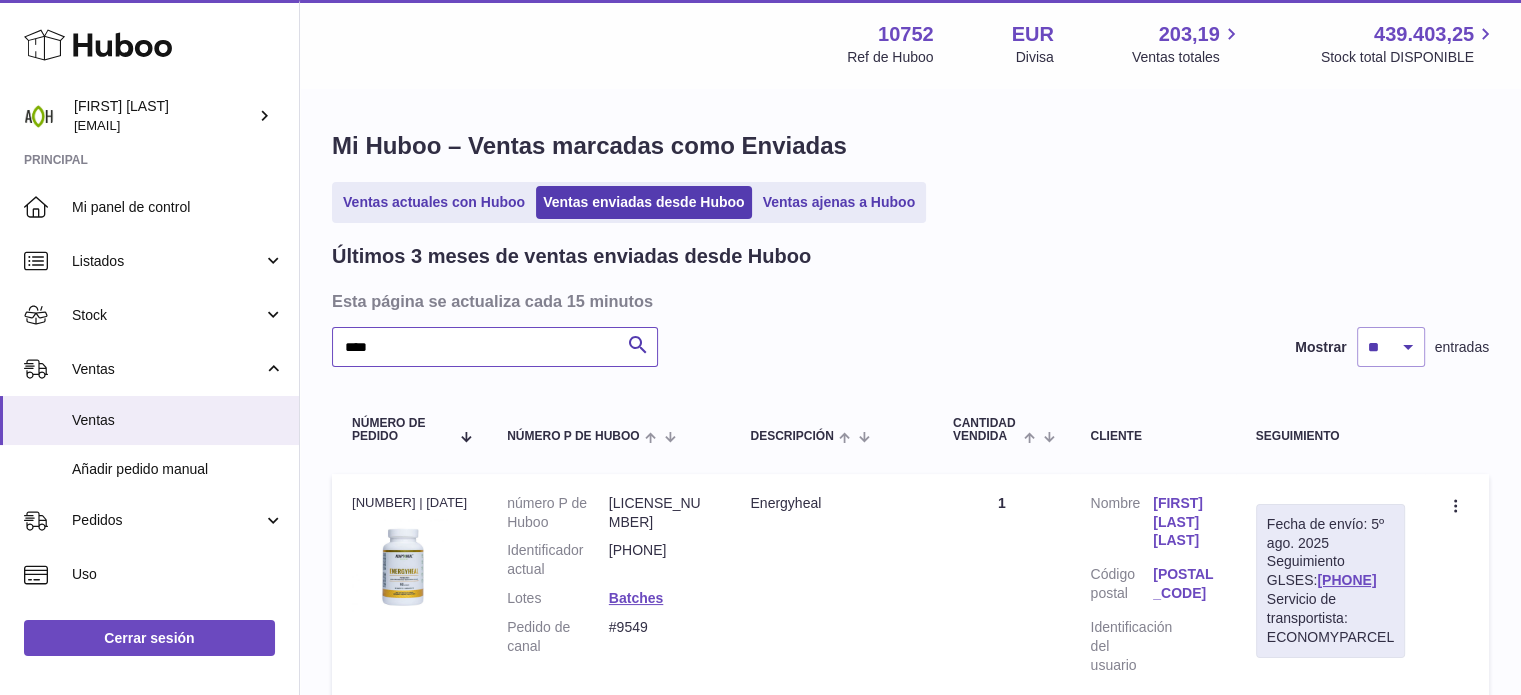 type on "****" 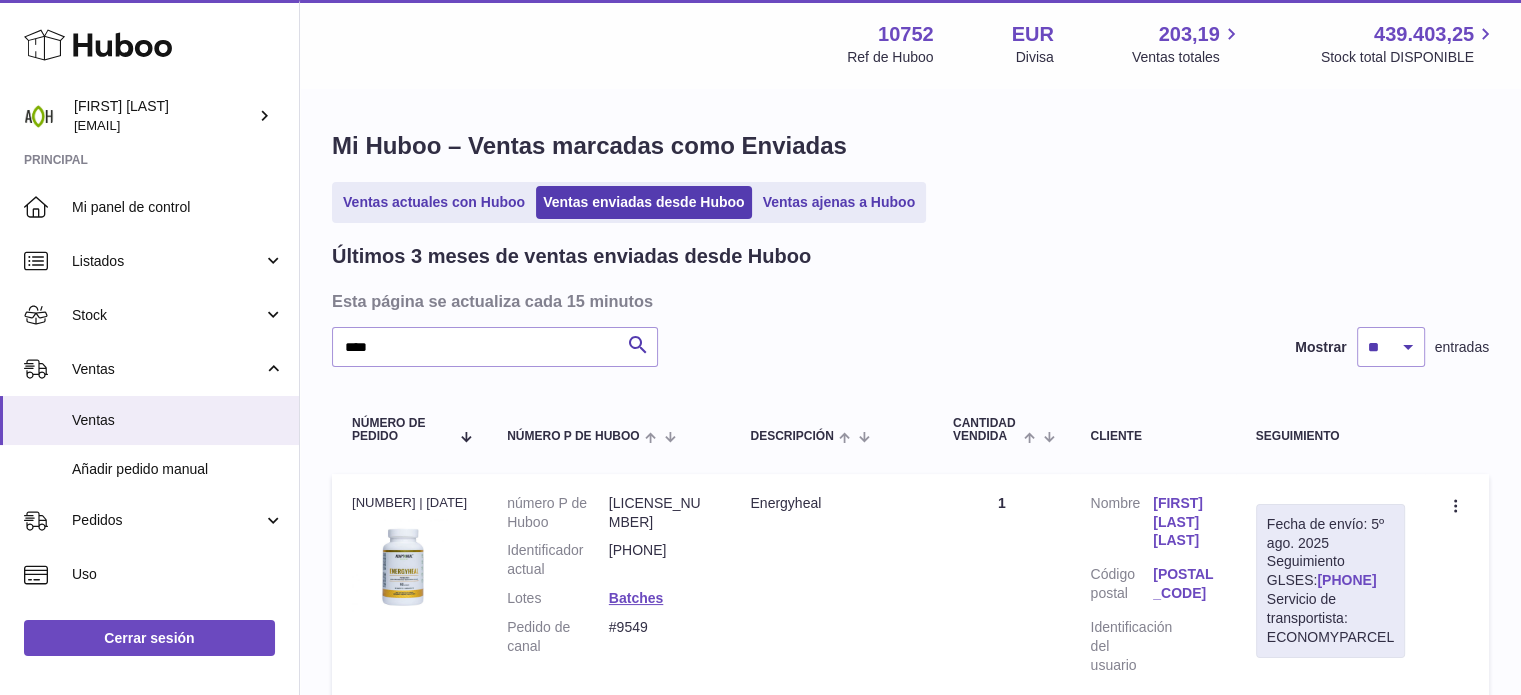 drag, startPoint x: 1383, startPoint y: 603, endPoint x: 1276, endPoint y: 603, distance: 107 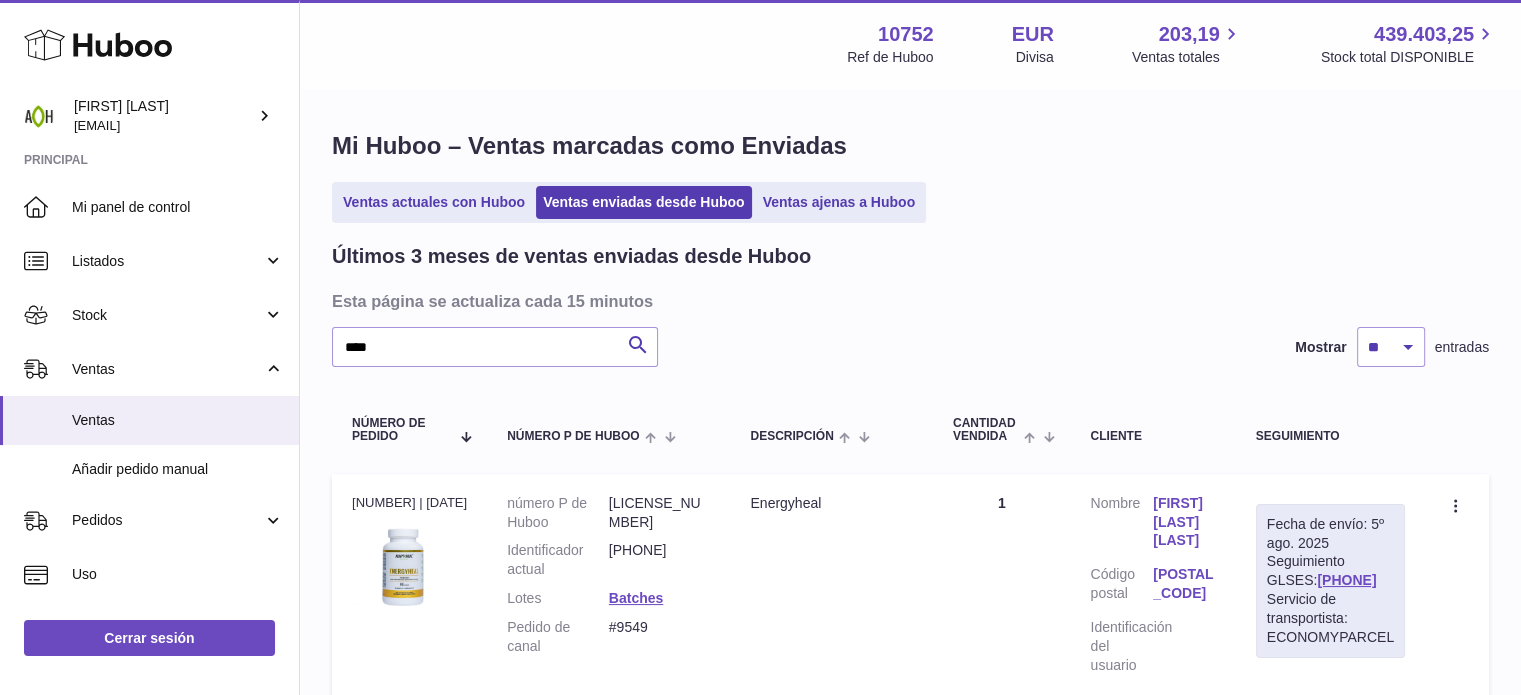 copy on "61280243182221" 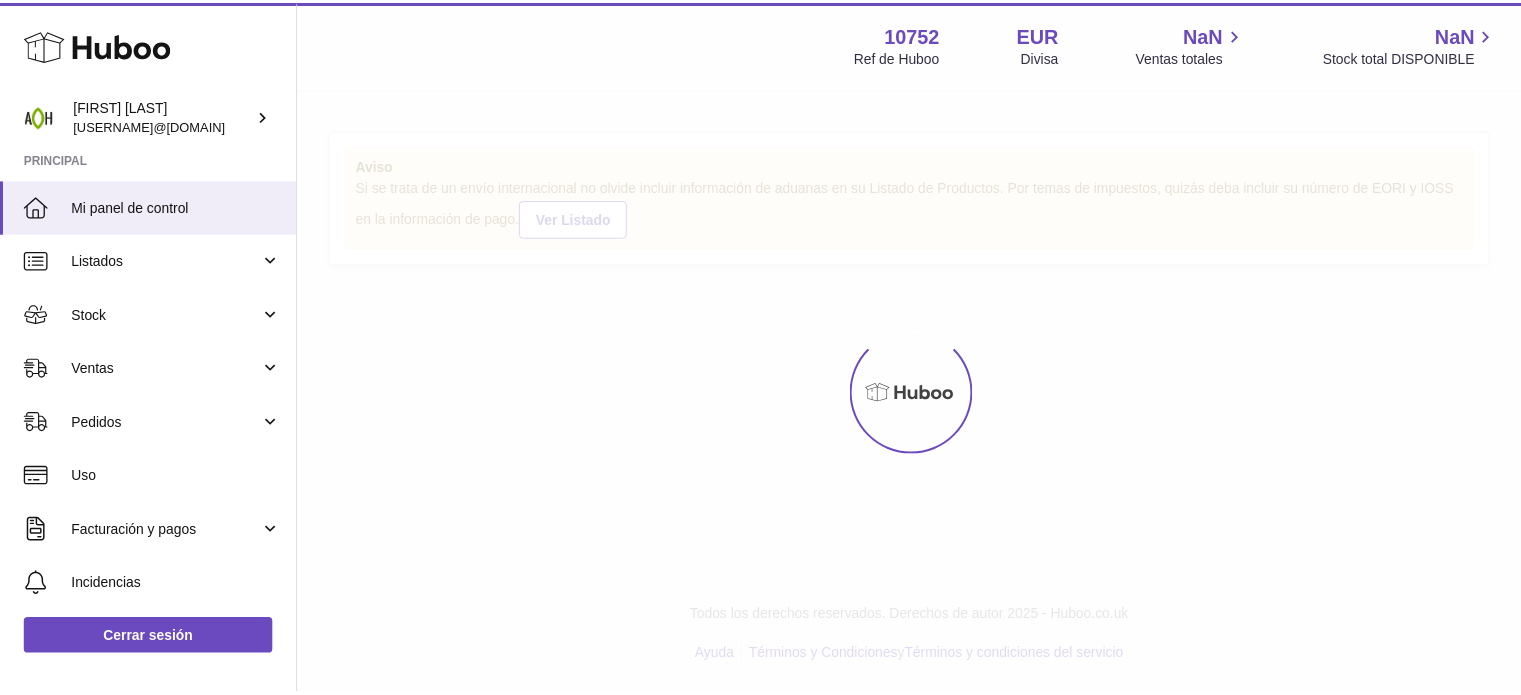 scroll, scrollTop: 0, scrollLeft: 0, axis: both 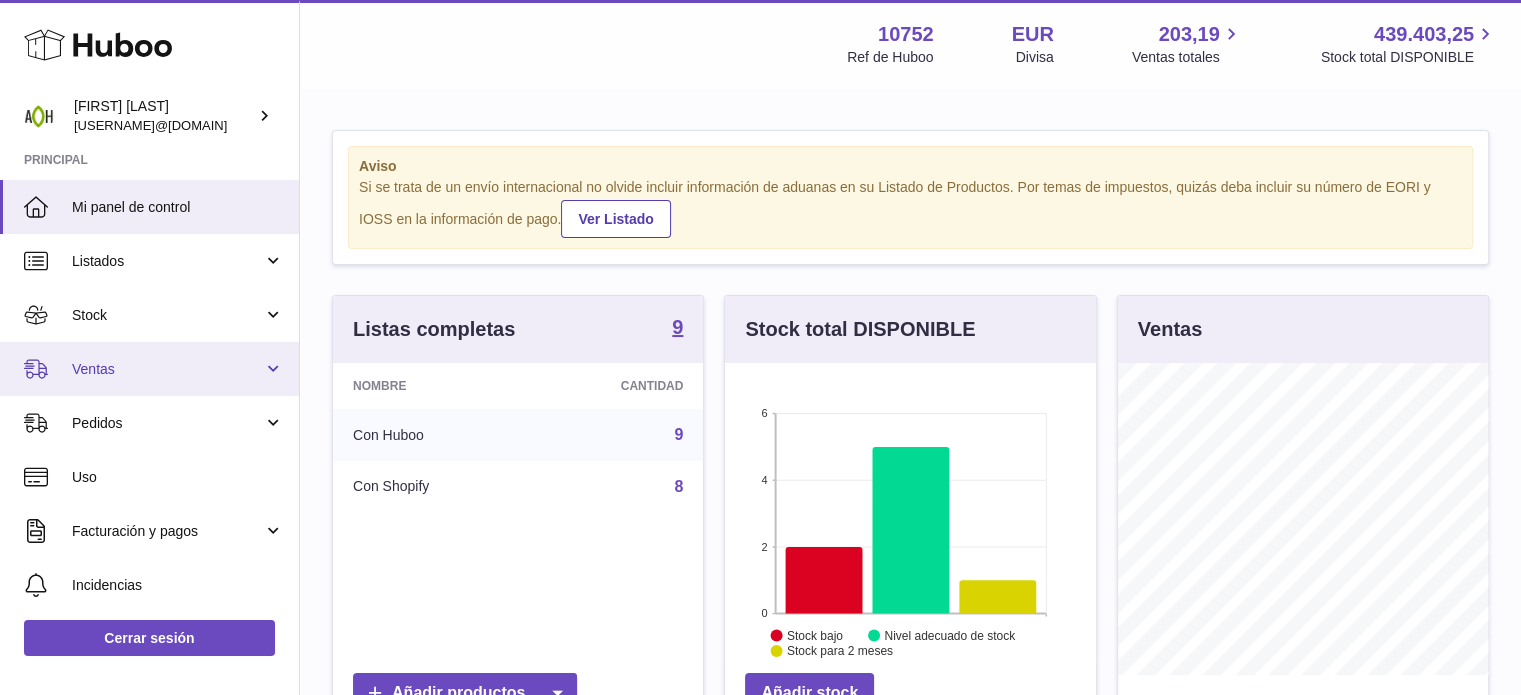 click on "Ventas" at bounding box center [167, 369] 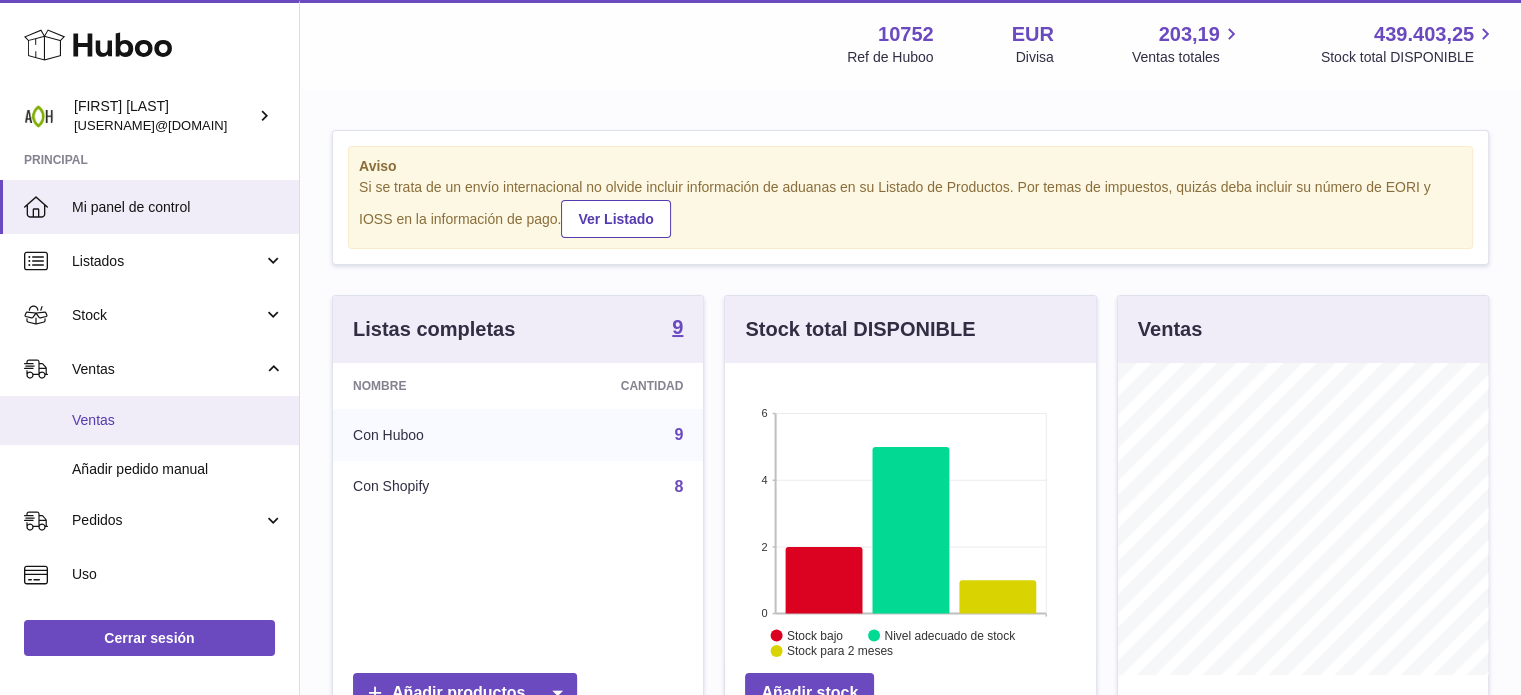 click on "Ventas" at bounding box center [178, 420] 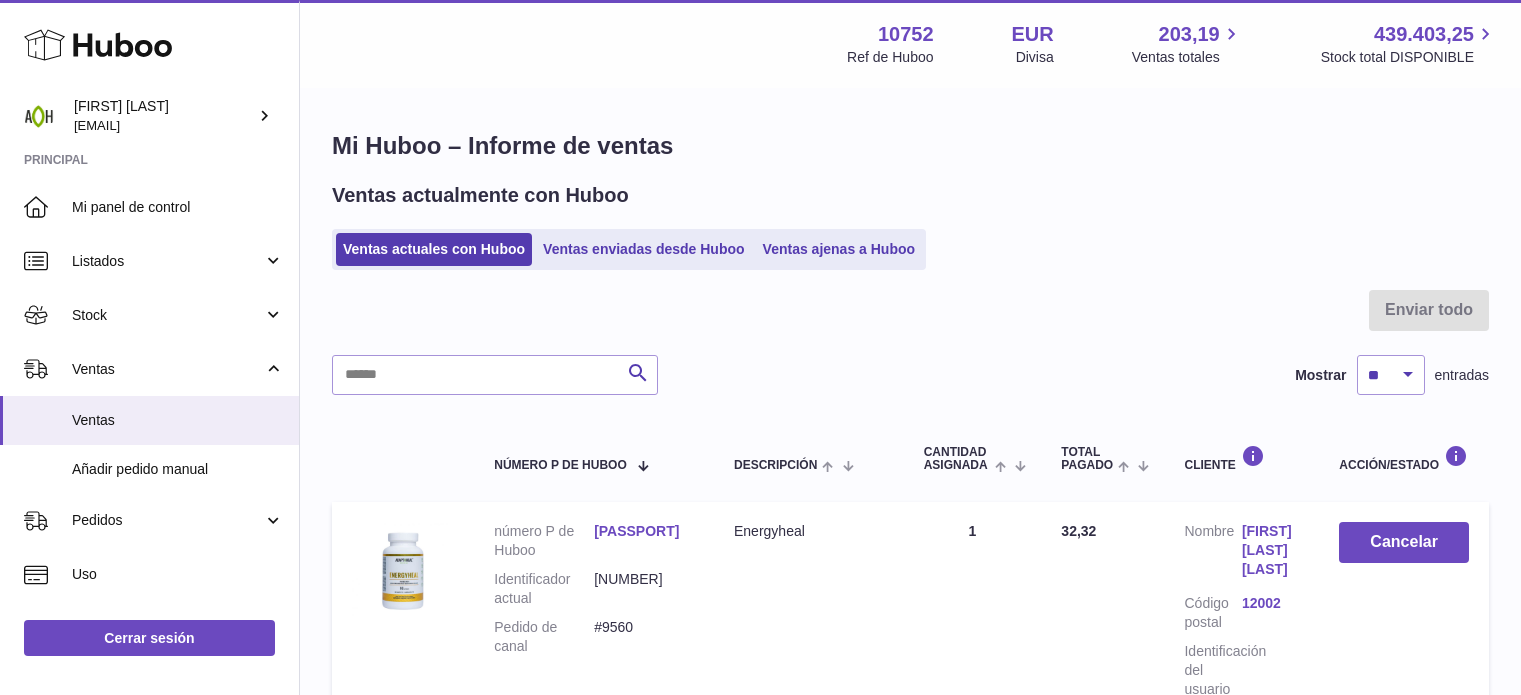 scroll, scrollTop: 0, scrollLeft: 0, axis: both 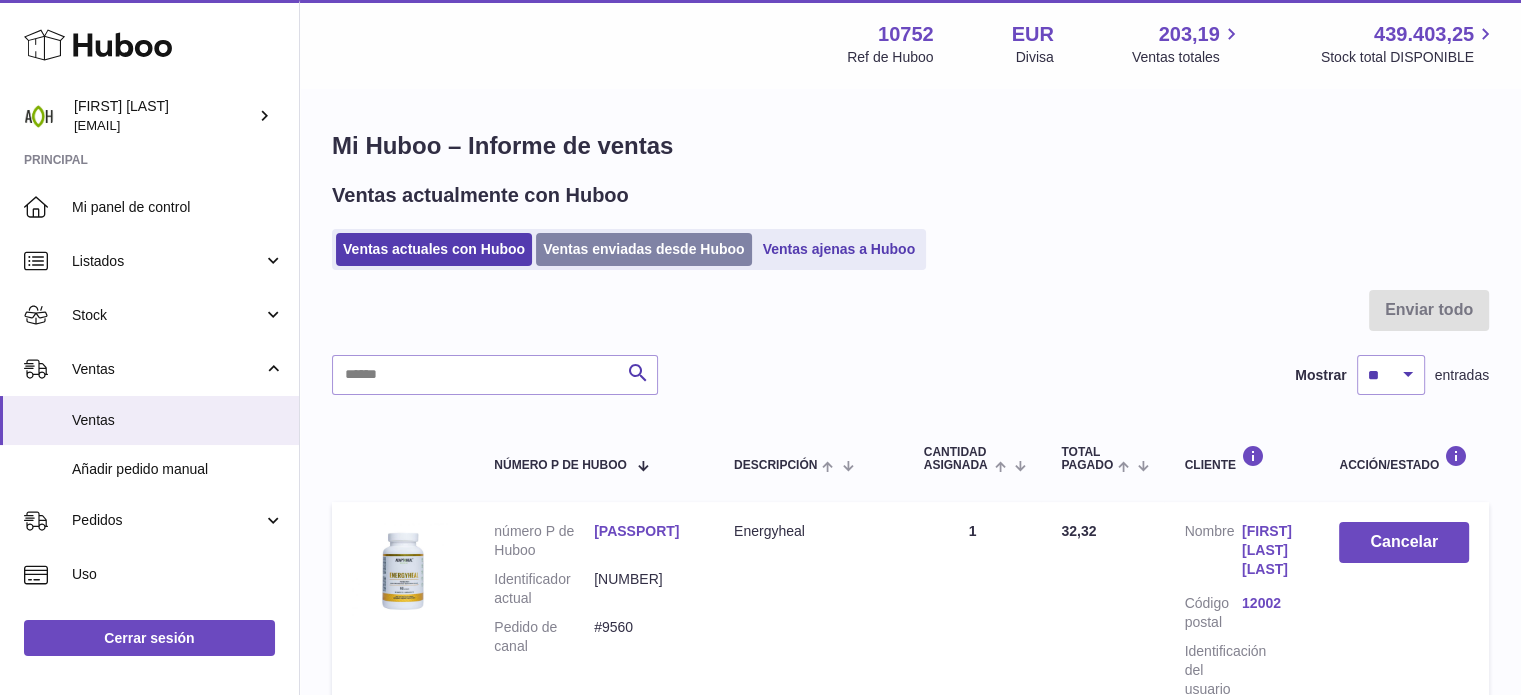 click on "Ventas enviadas desde Huboo" at bounding box center (644, 249) 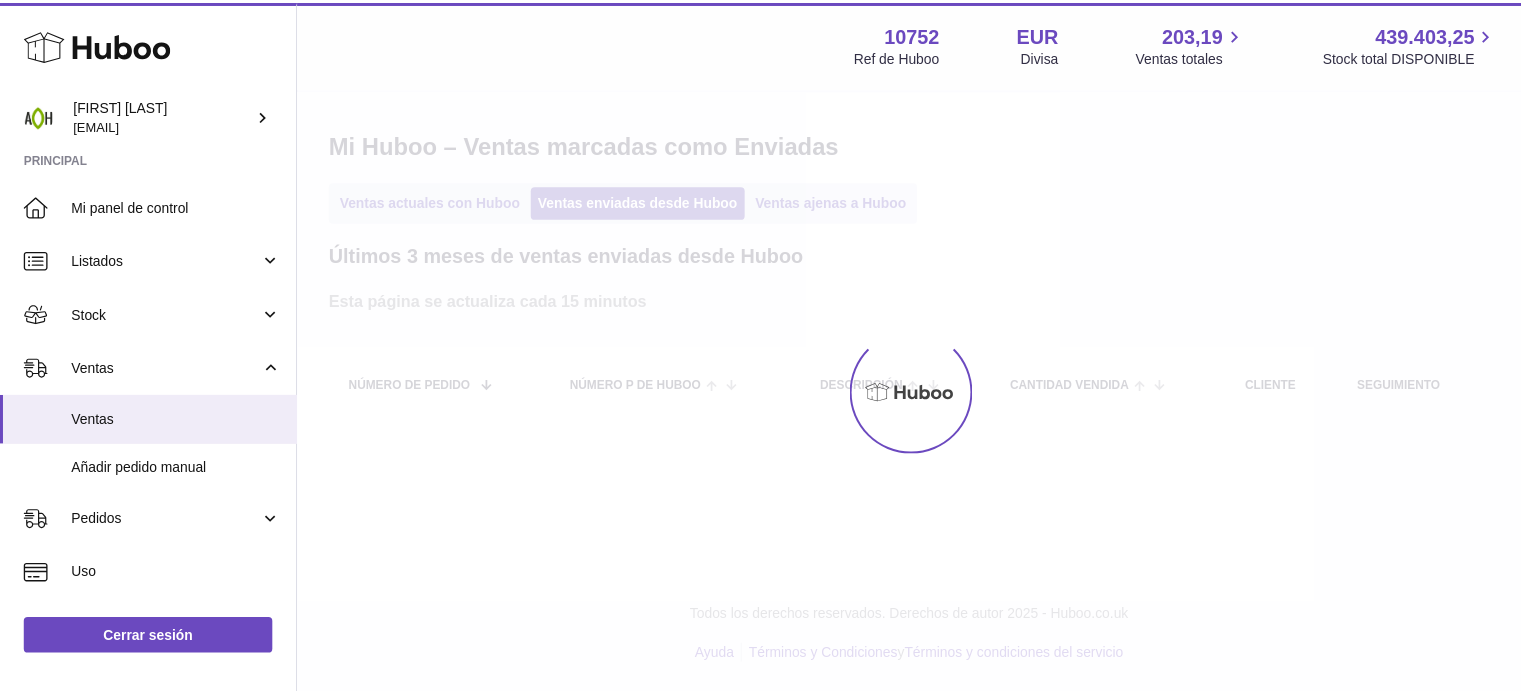 scroll, scrollTop: 0, scrollLeft: 0, axis: both 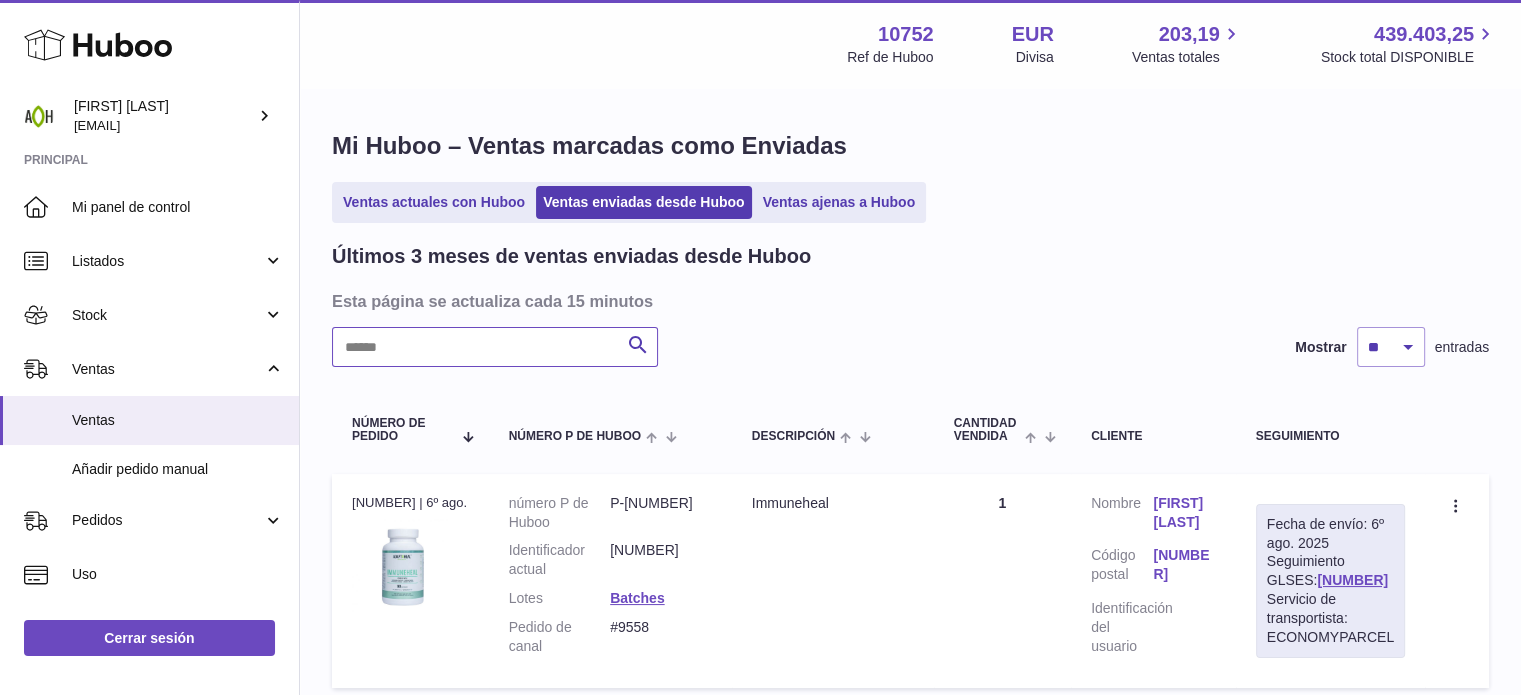click at bounding box center (495, 347) 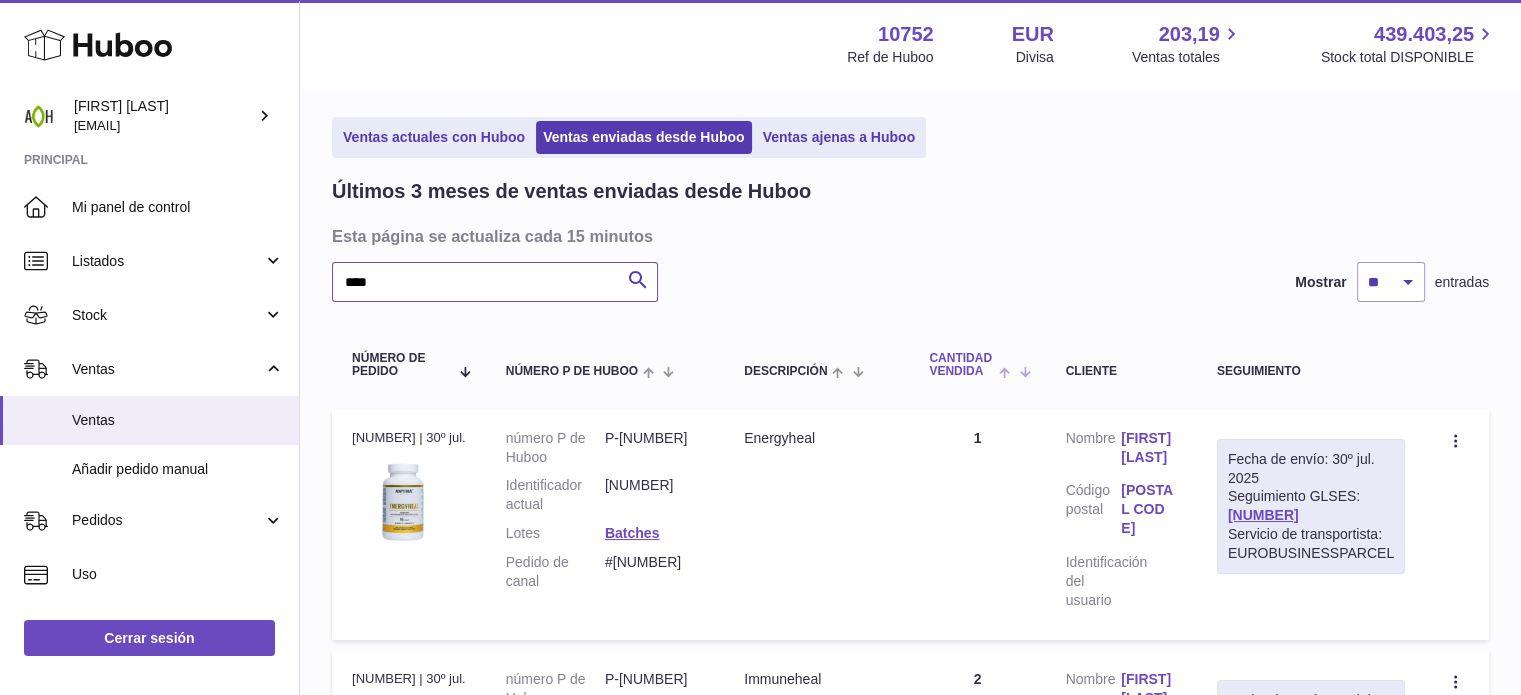 scroll, scrollTop: 100, scrollLeft: 0, axis: vertical 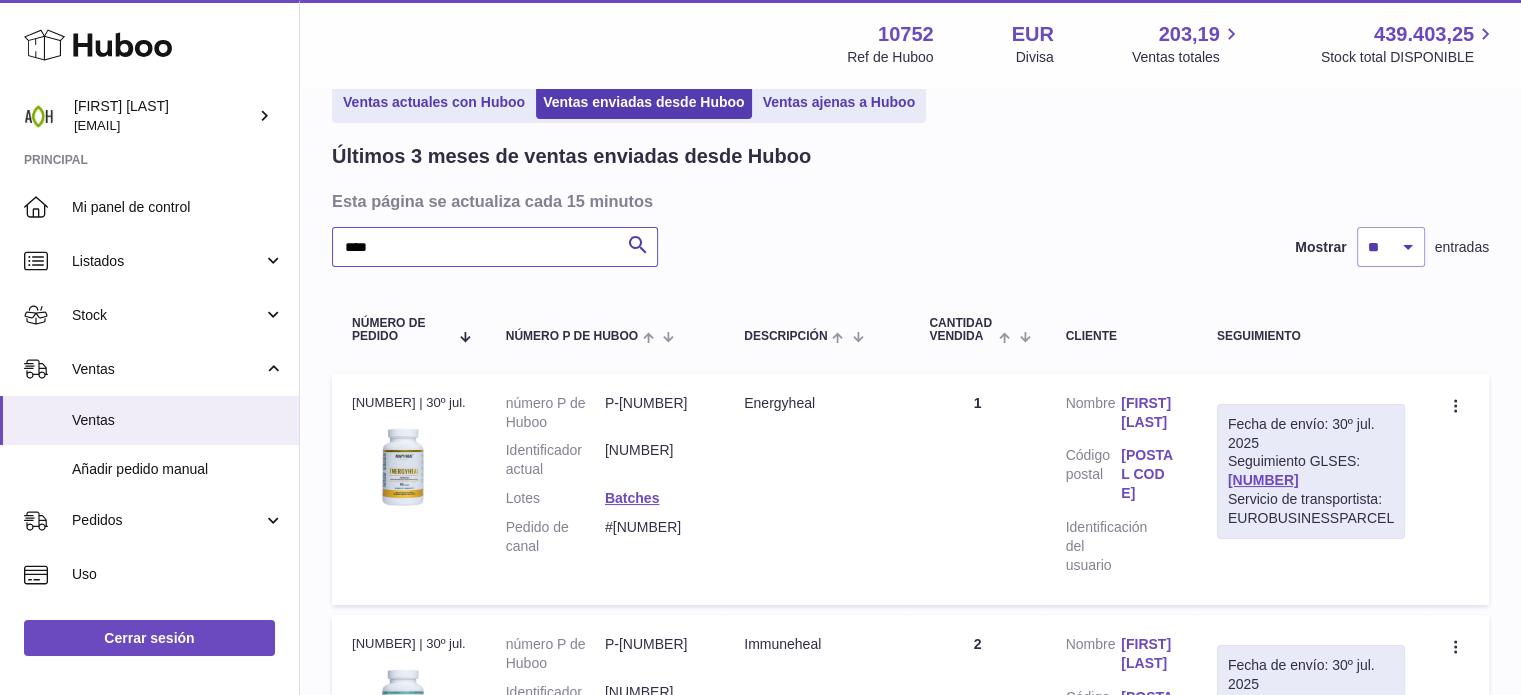 type on "****" 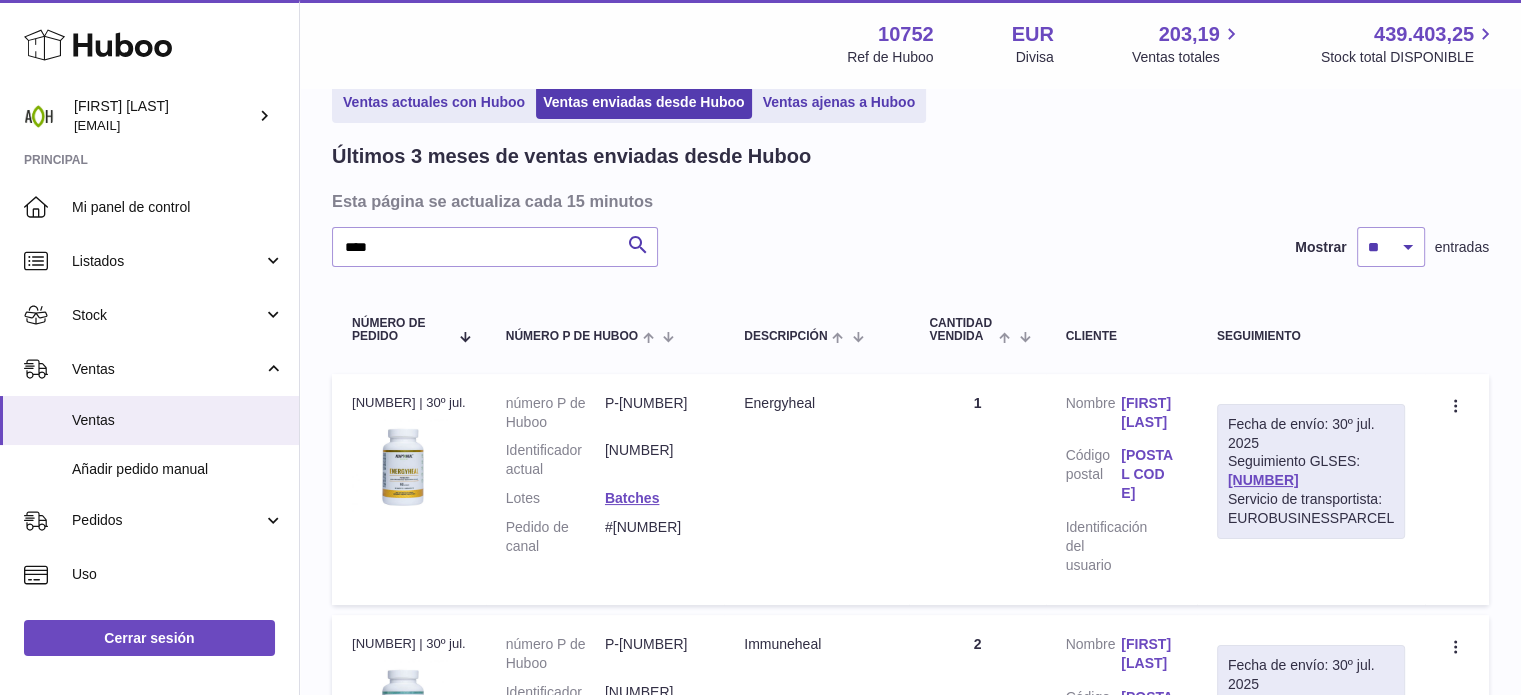 click on "[FIRST] [LAST]" at bounding box center (1149, 413) 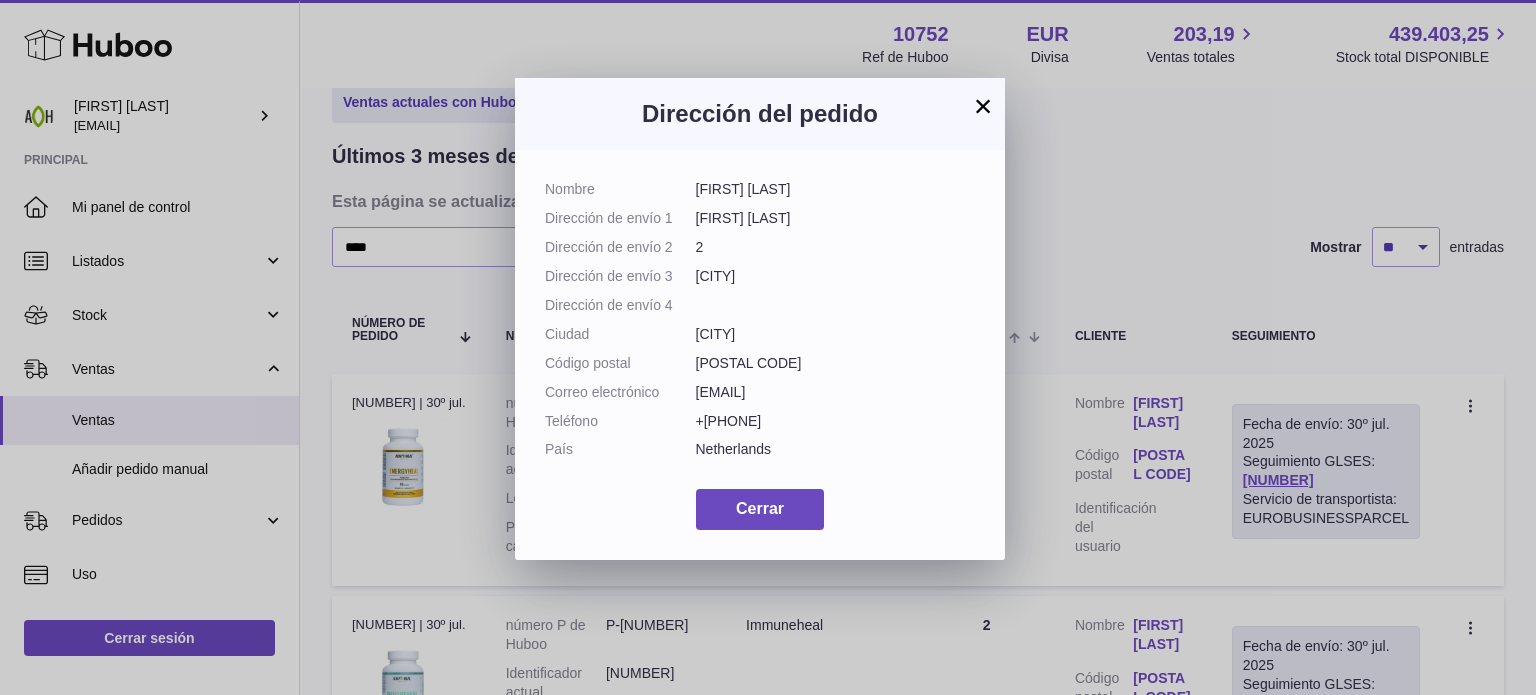 click on "×" at bounding box center (983, 106) 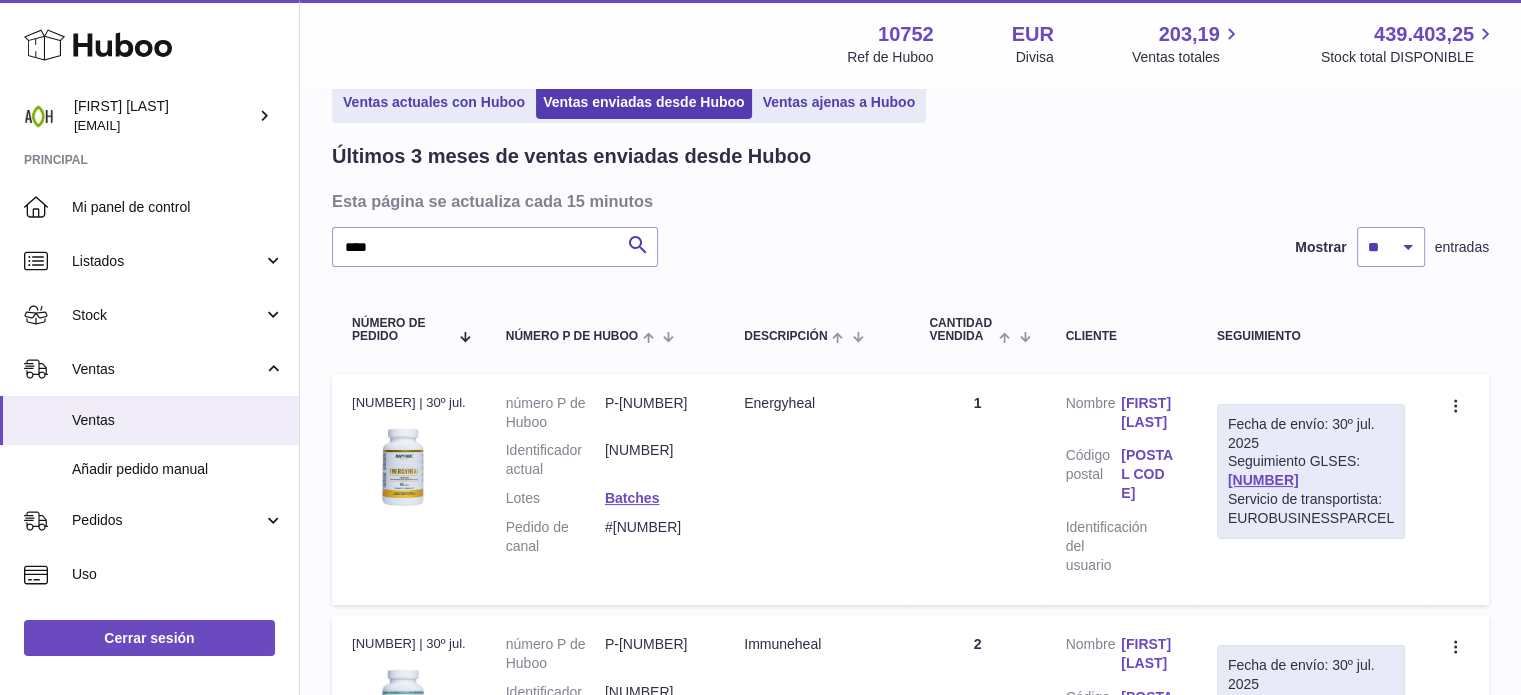 drag, startPoint x: 1368, startPoint y: 477, endPoint x: 1240, endPoint y: 479, distance: 128.01562 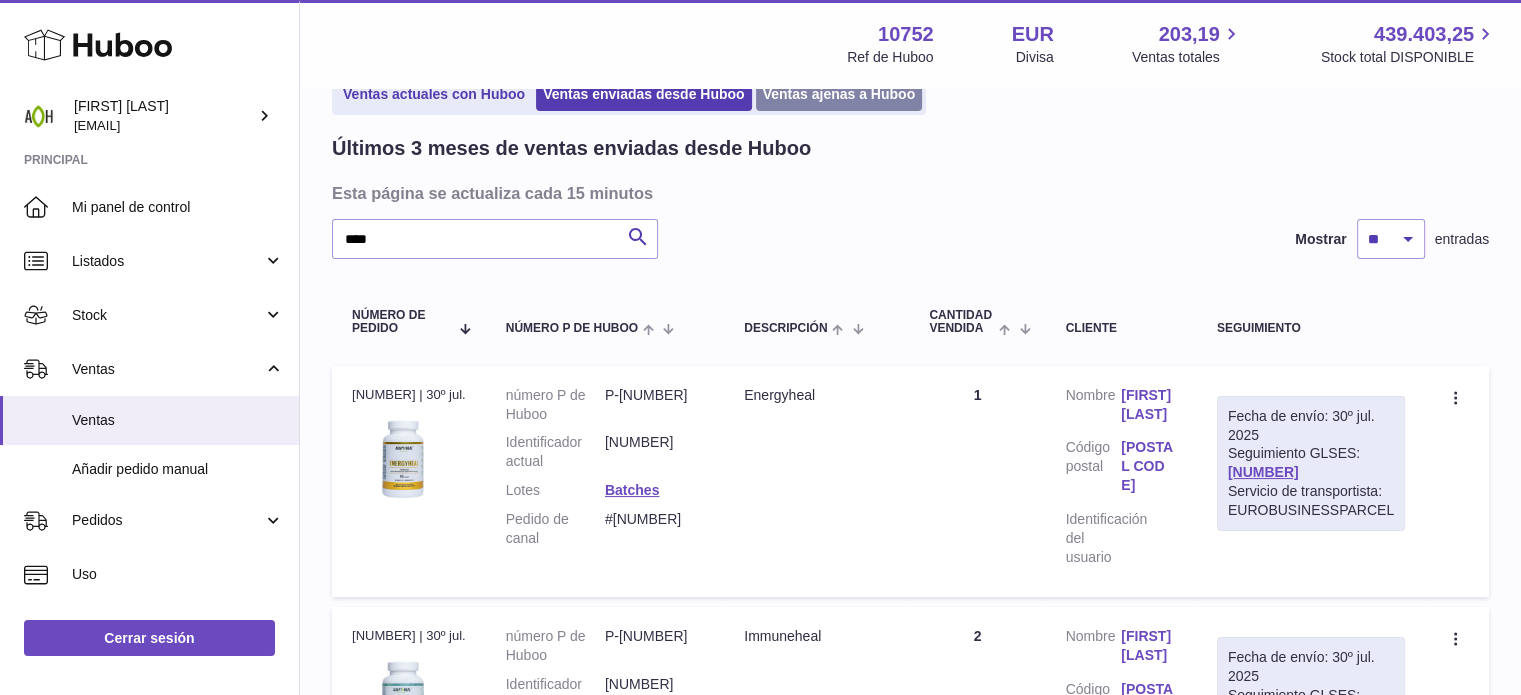scroll, scrollTop: 100, scrollLeft: 0, axis: vertical 